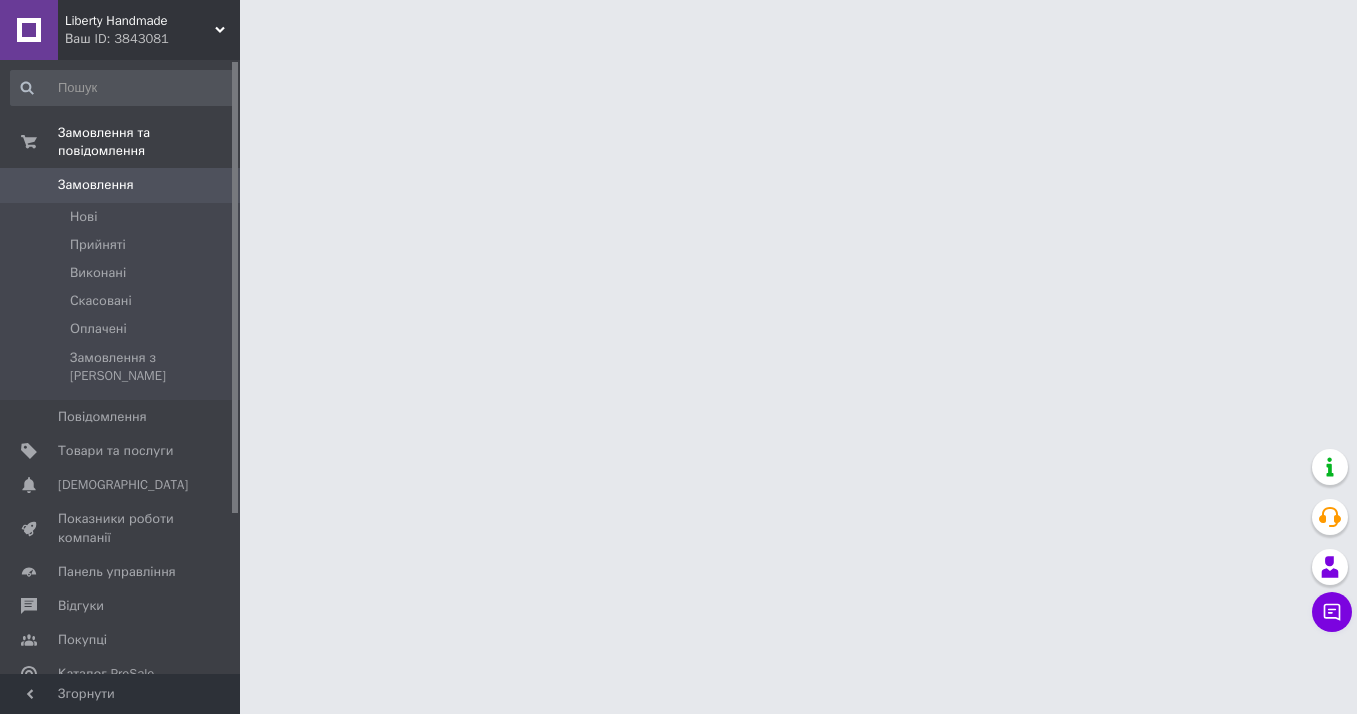 scroll, scrollTop: 0, scrollLeft: 0, axis: both 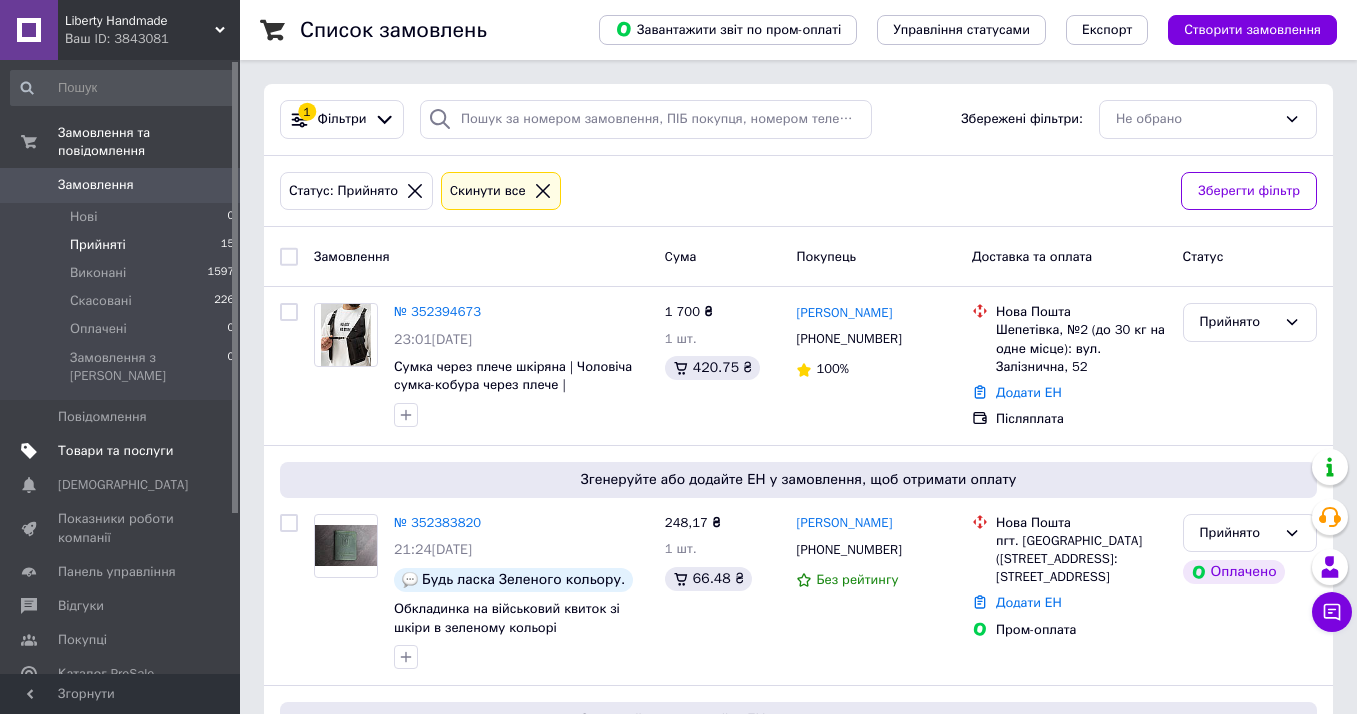 click on "Товари та послуги" at bounding box center [115, 451] 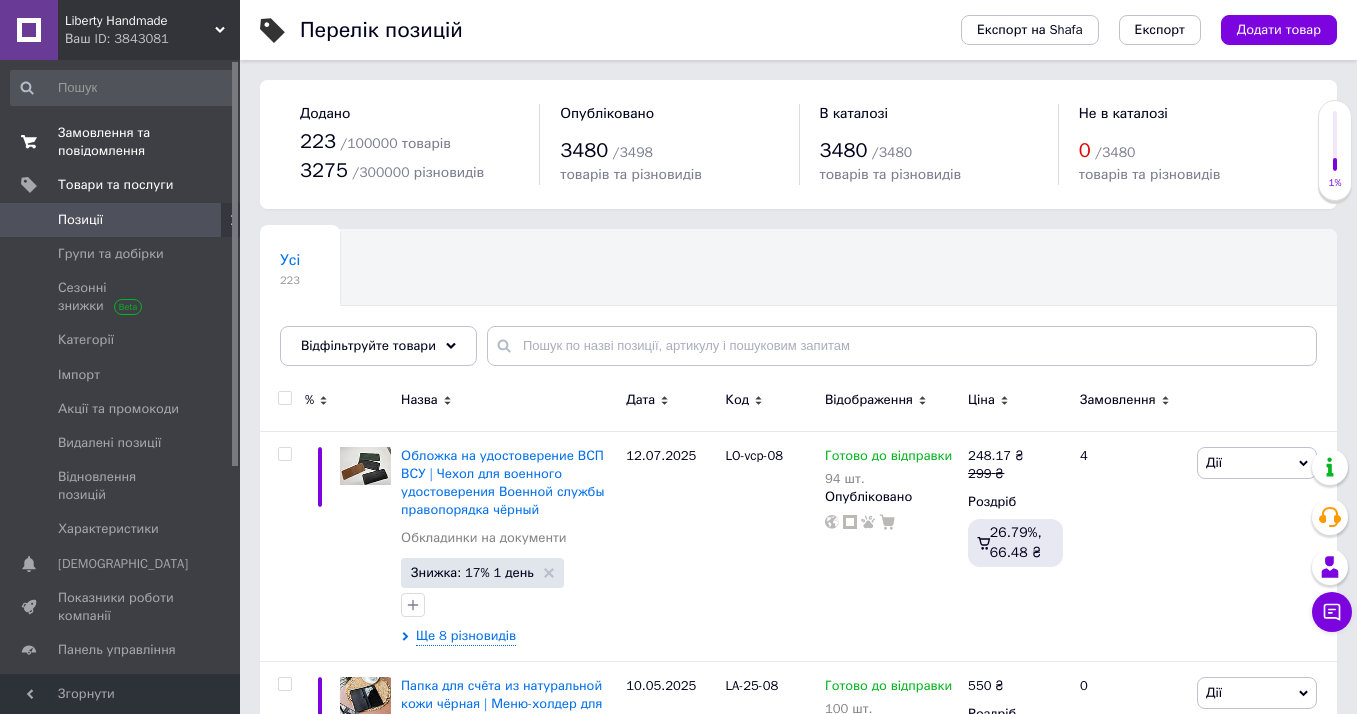 click on "Замовлення та повідомлення" at bounding box center [121, 142] 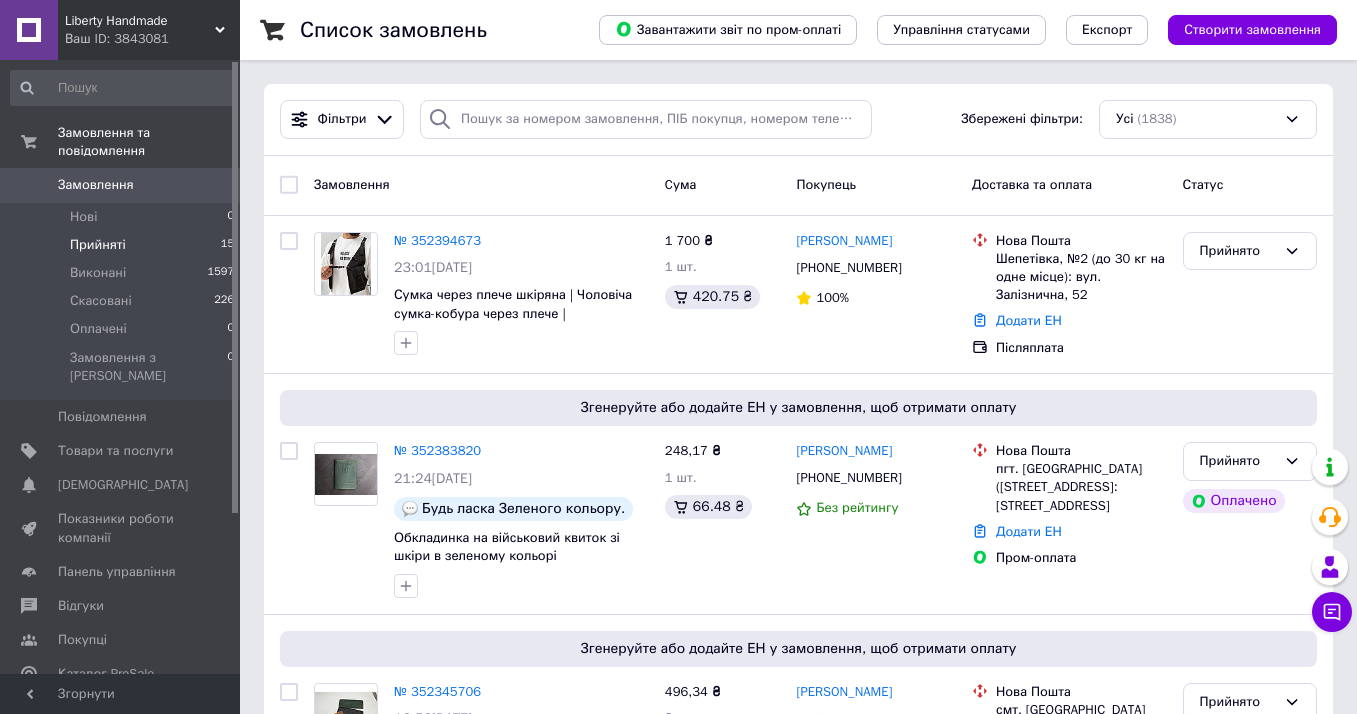 click on "Прийняті" at bounding box center [98, 245] 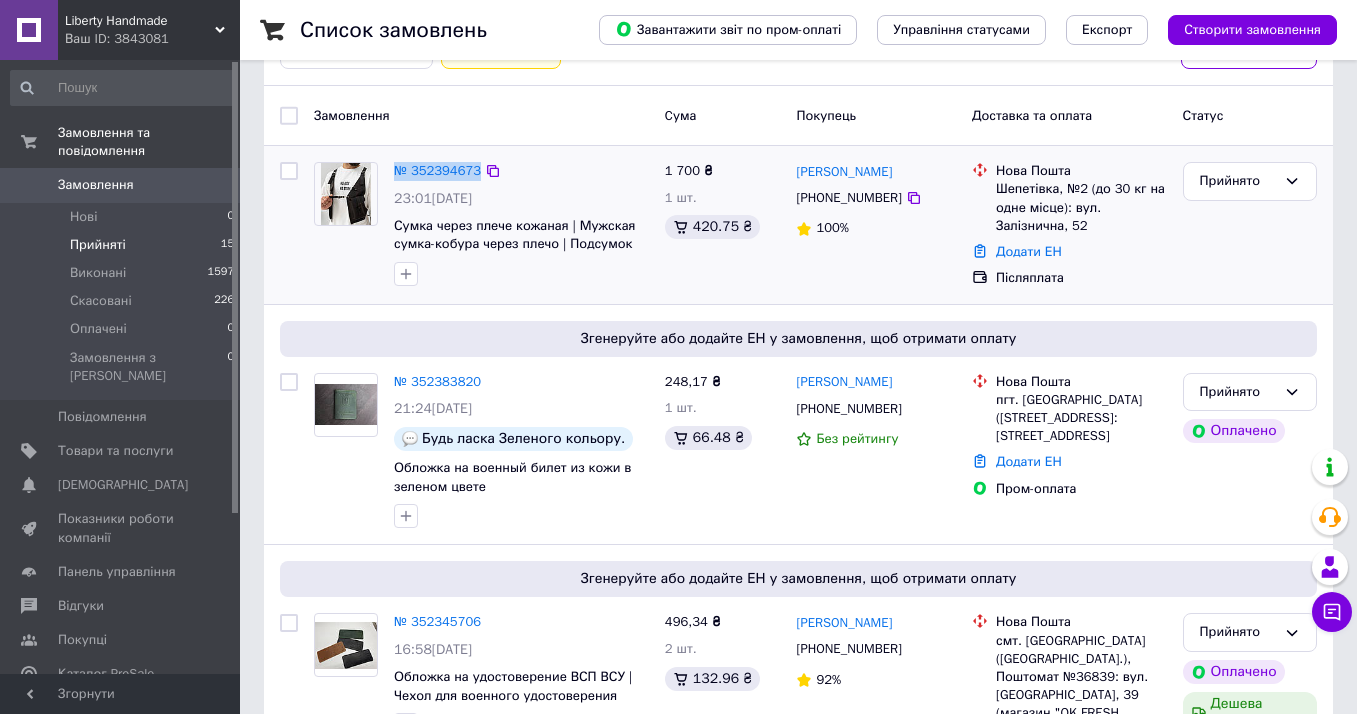 scroll, scrollTop: 208, scrollLeft: 0, axis: vertical 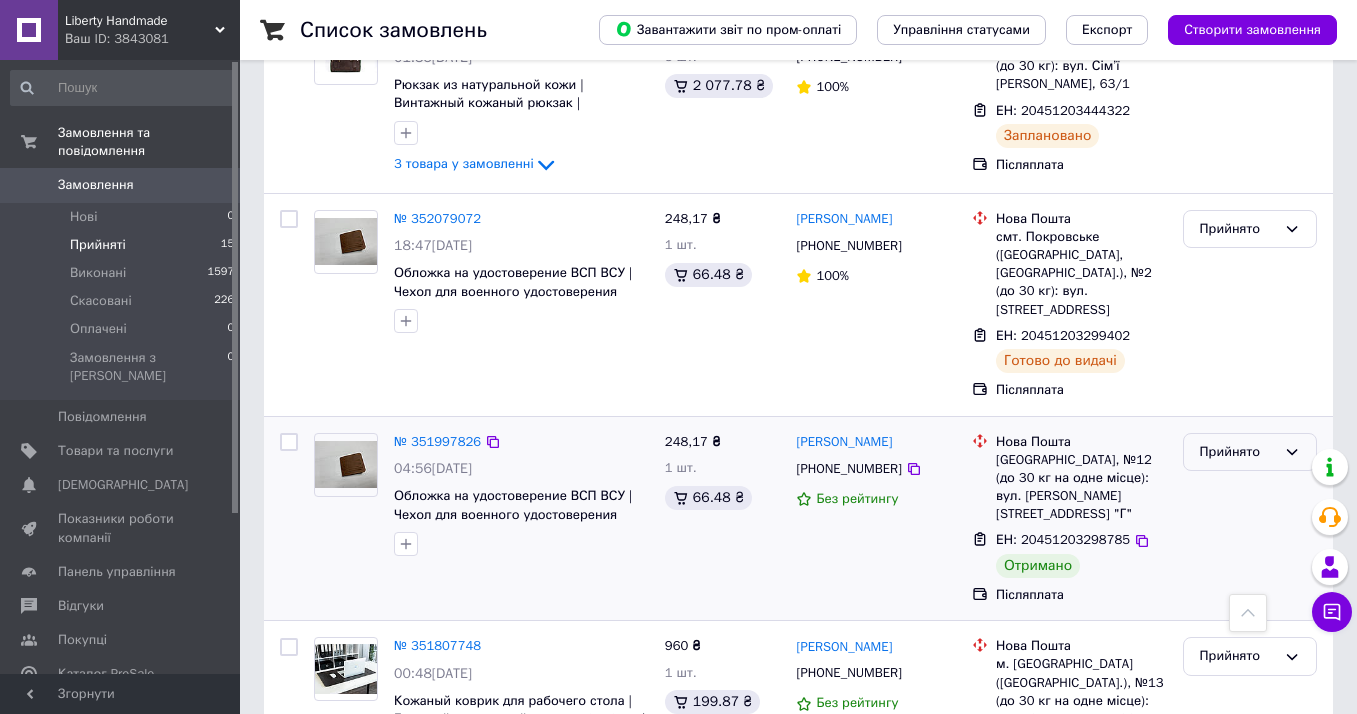 click on "Прийнято" at bounding box center [1238, 452] 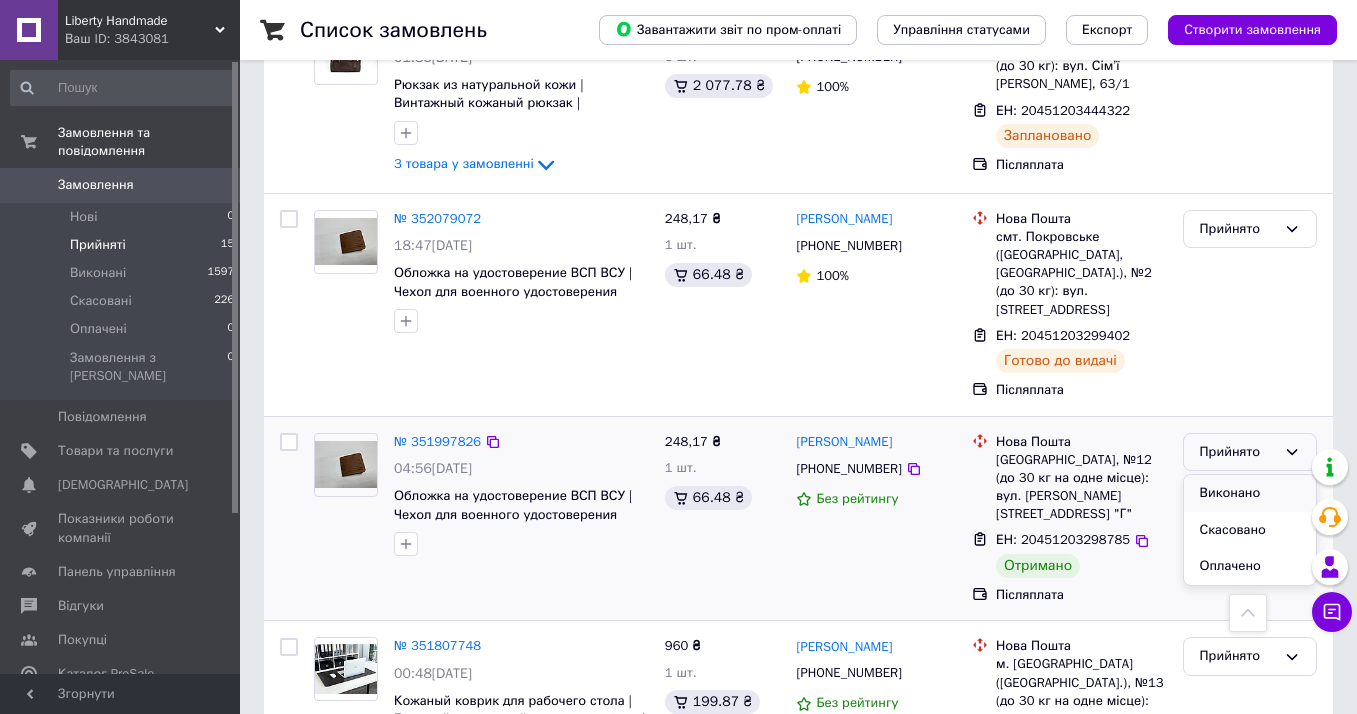 click on "Виконано" at bounding box center [1250, 493] 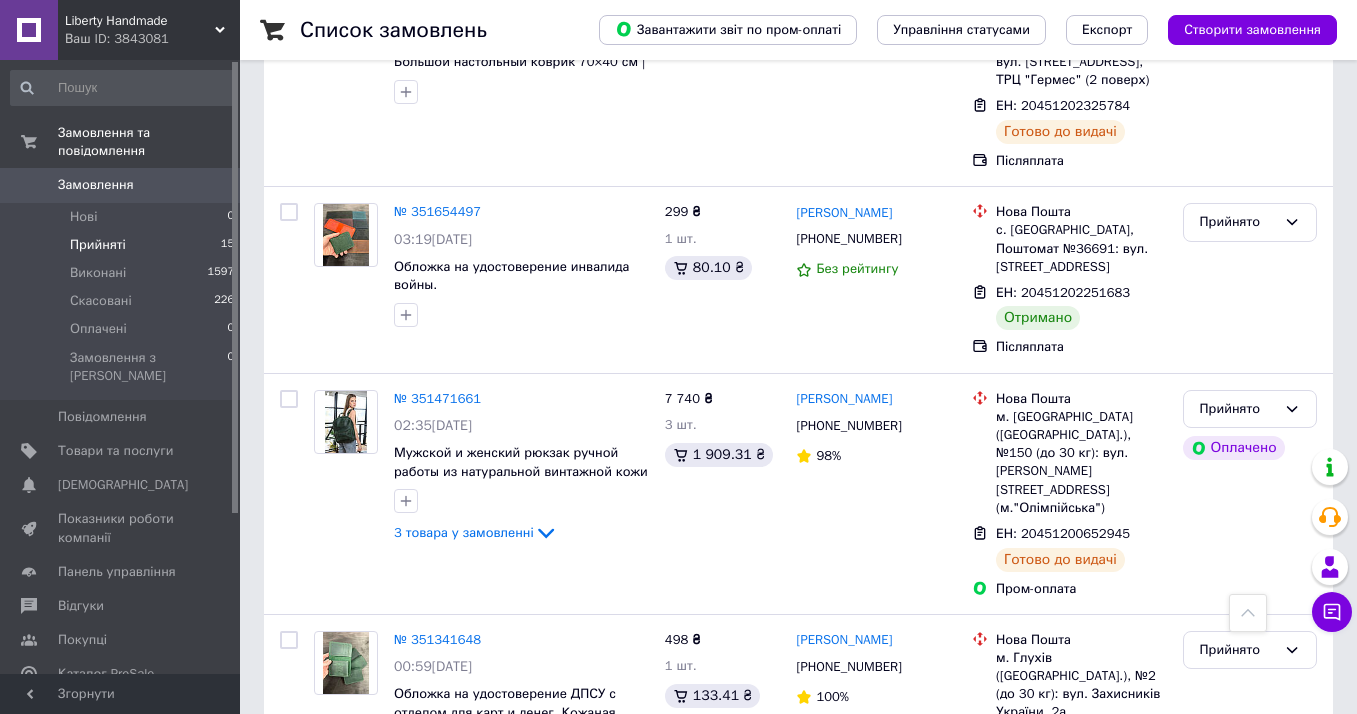 scroll, scrollTop: 2776, scrollLeft: 0, axis: vertical 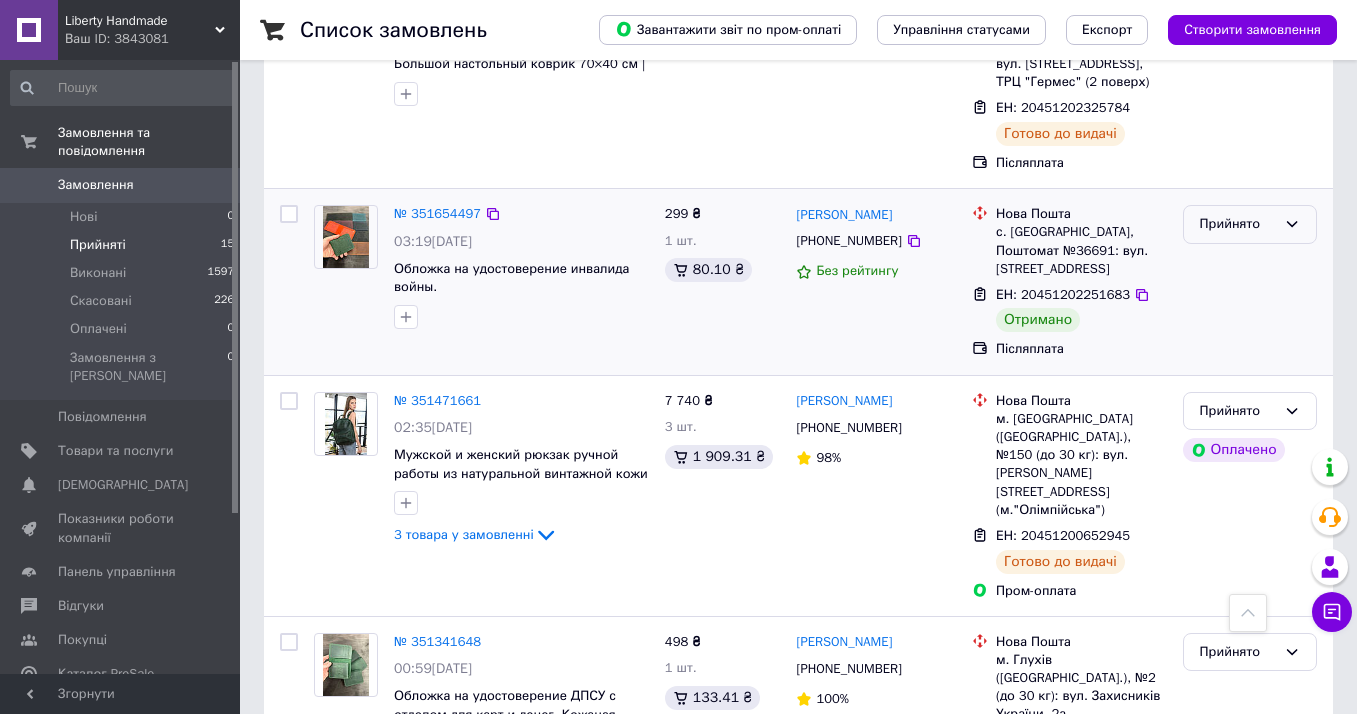 click on "Прийнято" at bounding box center [1238, 224] 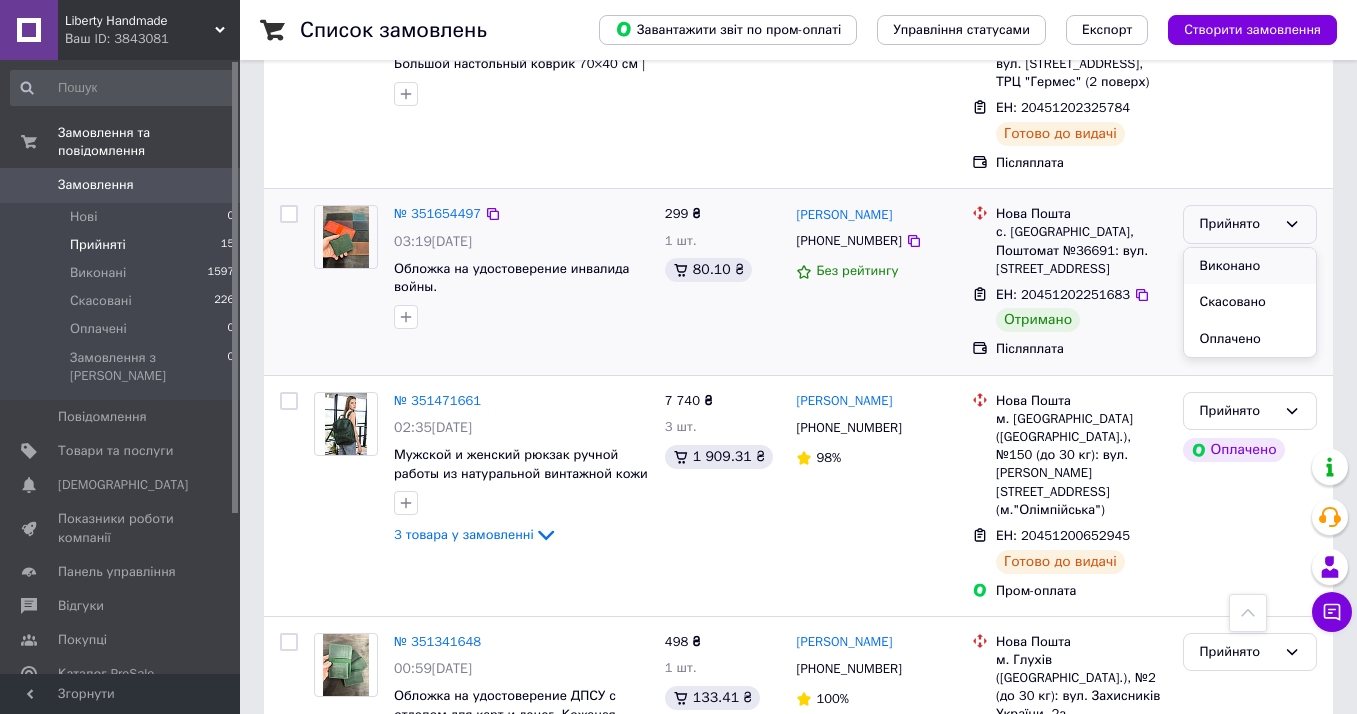 click on "Виконано" at bounding box center (1250, 266) 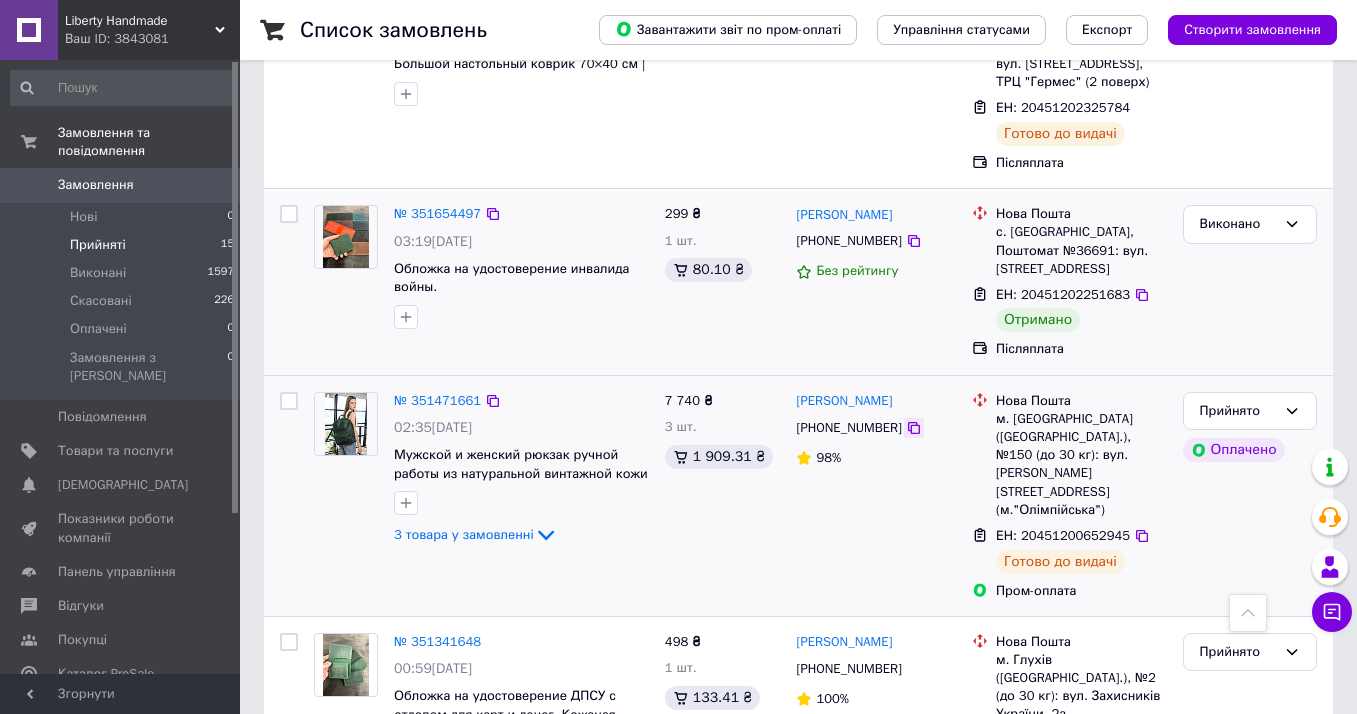 click 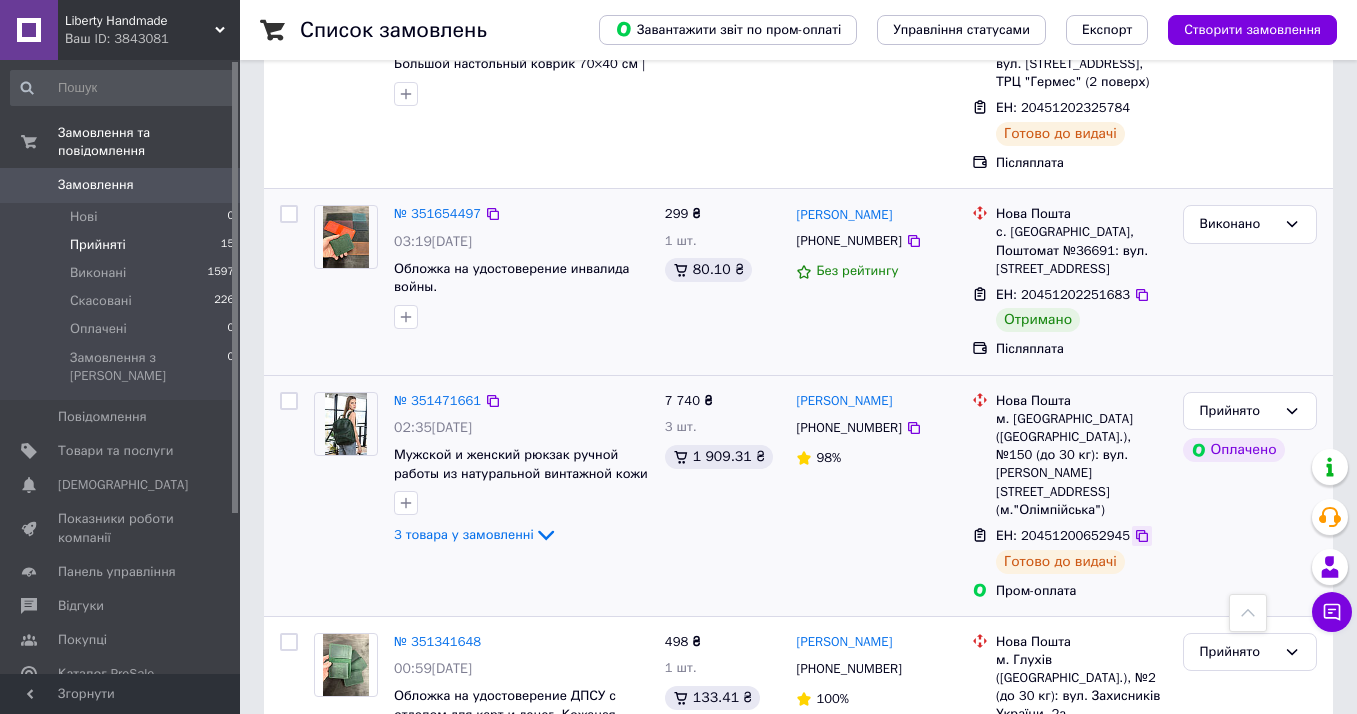click 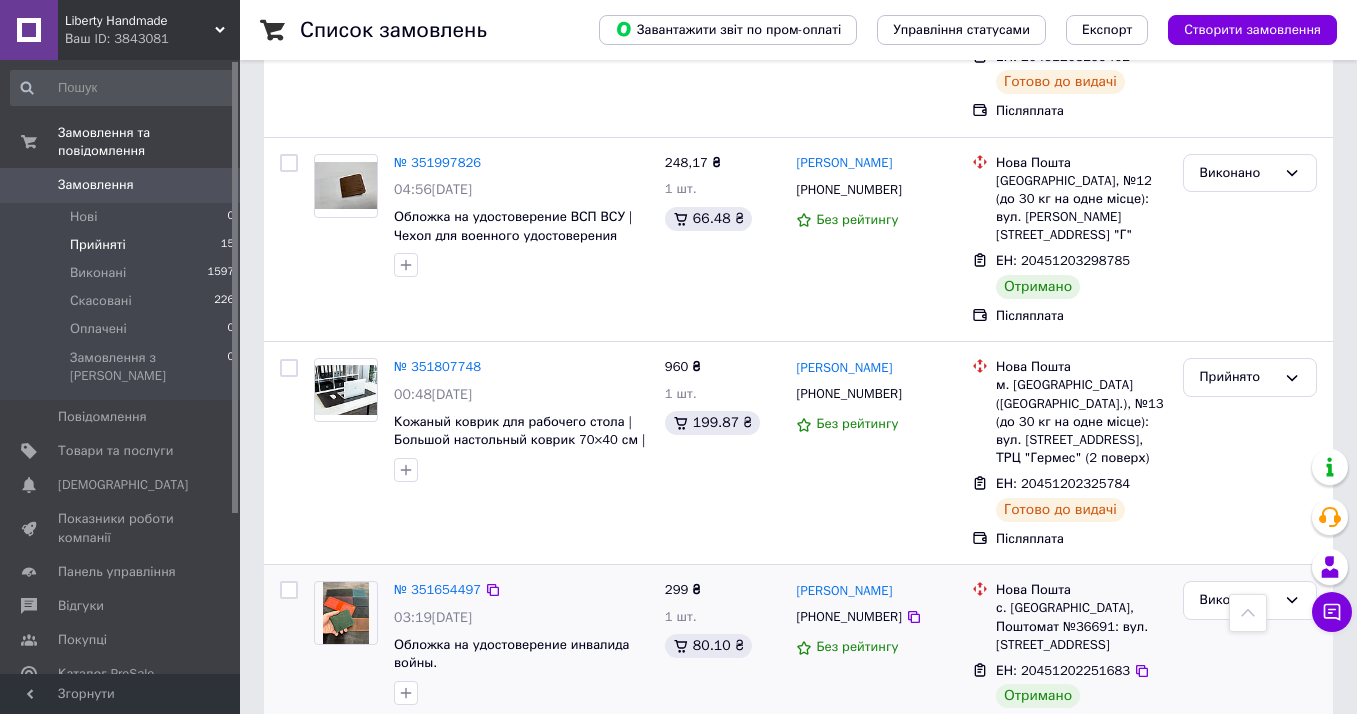 scroll, scrollTop: 2395, scrollLeft: 0, axis: vertical 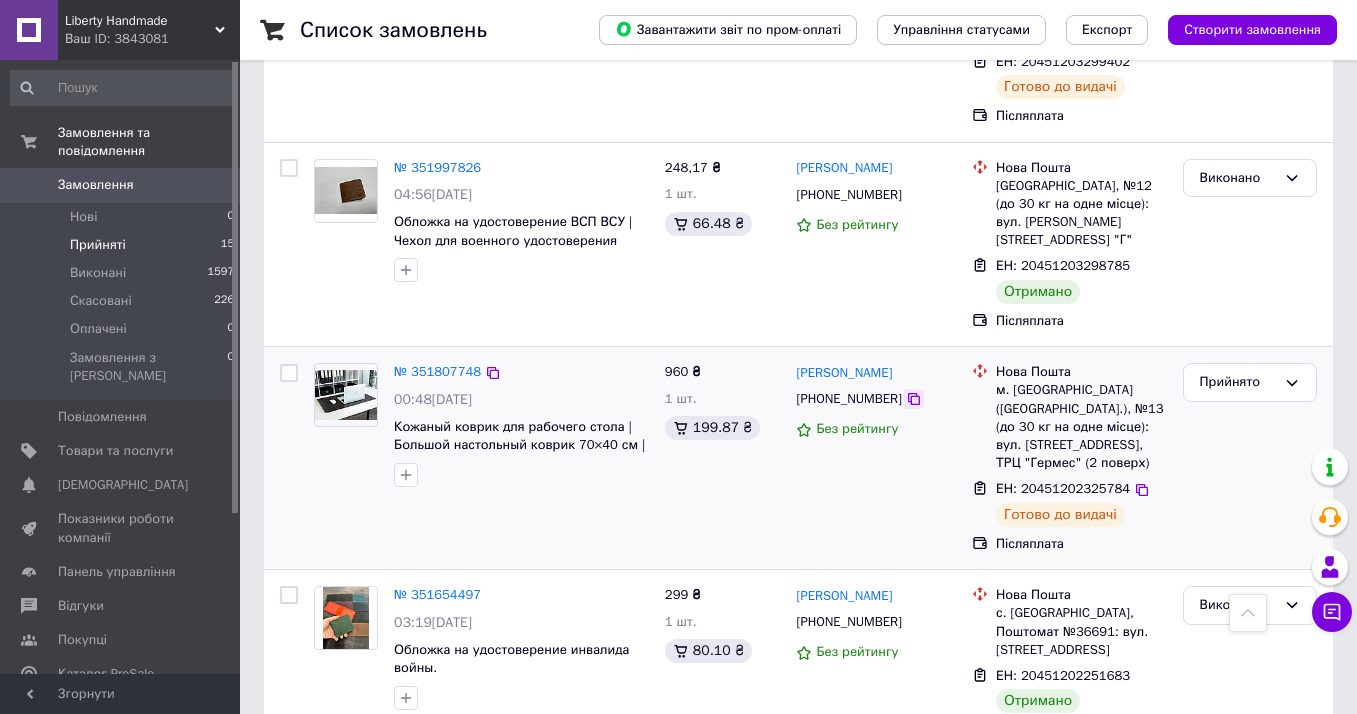 click 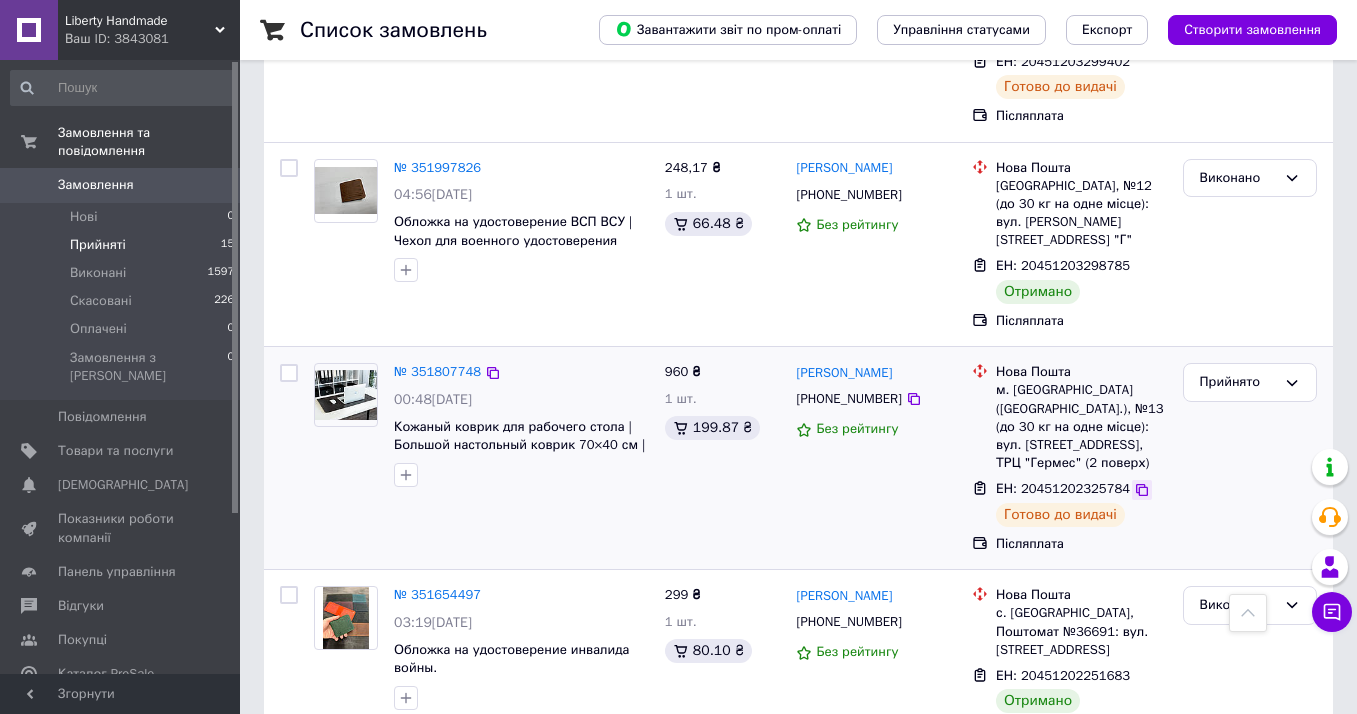 click 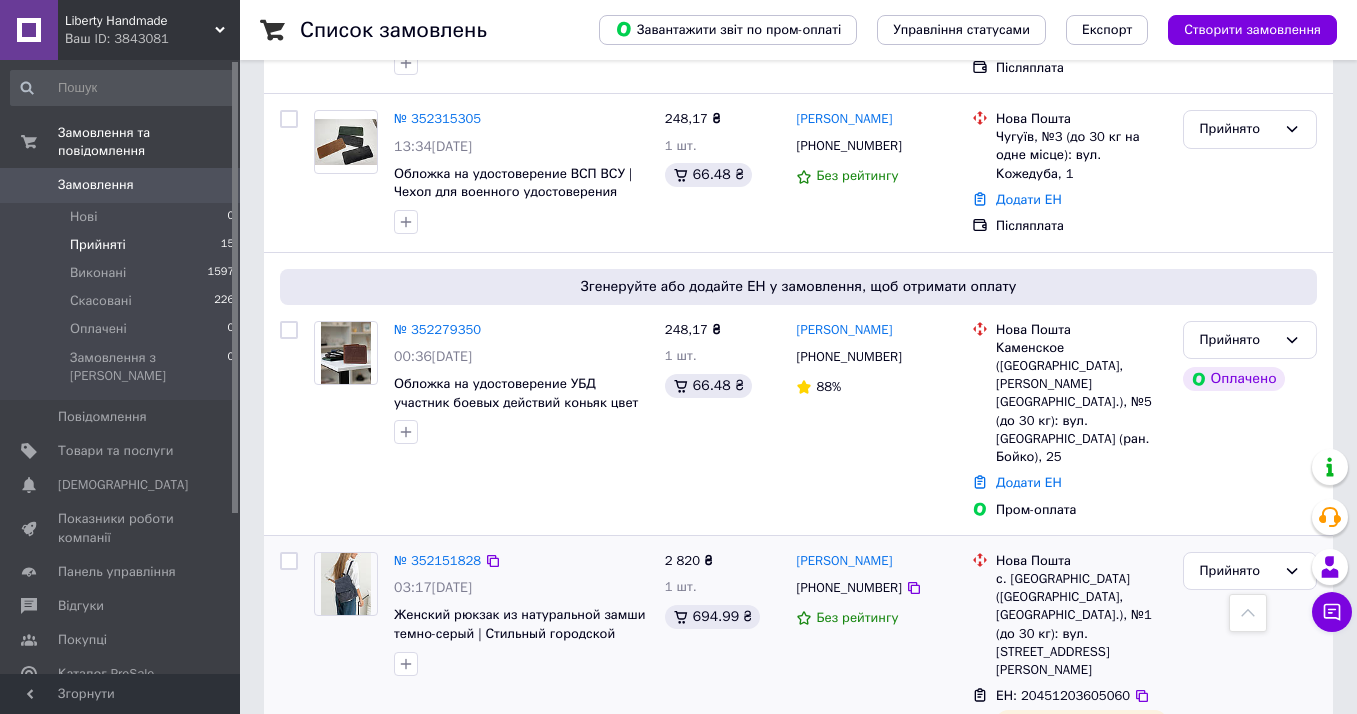 scroll, scrollTop: 1213, scrollLeft: 0, axis: vertical 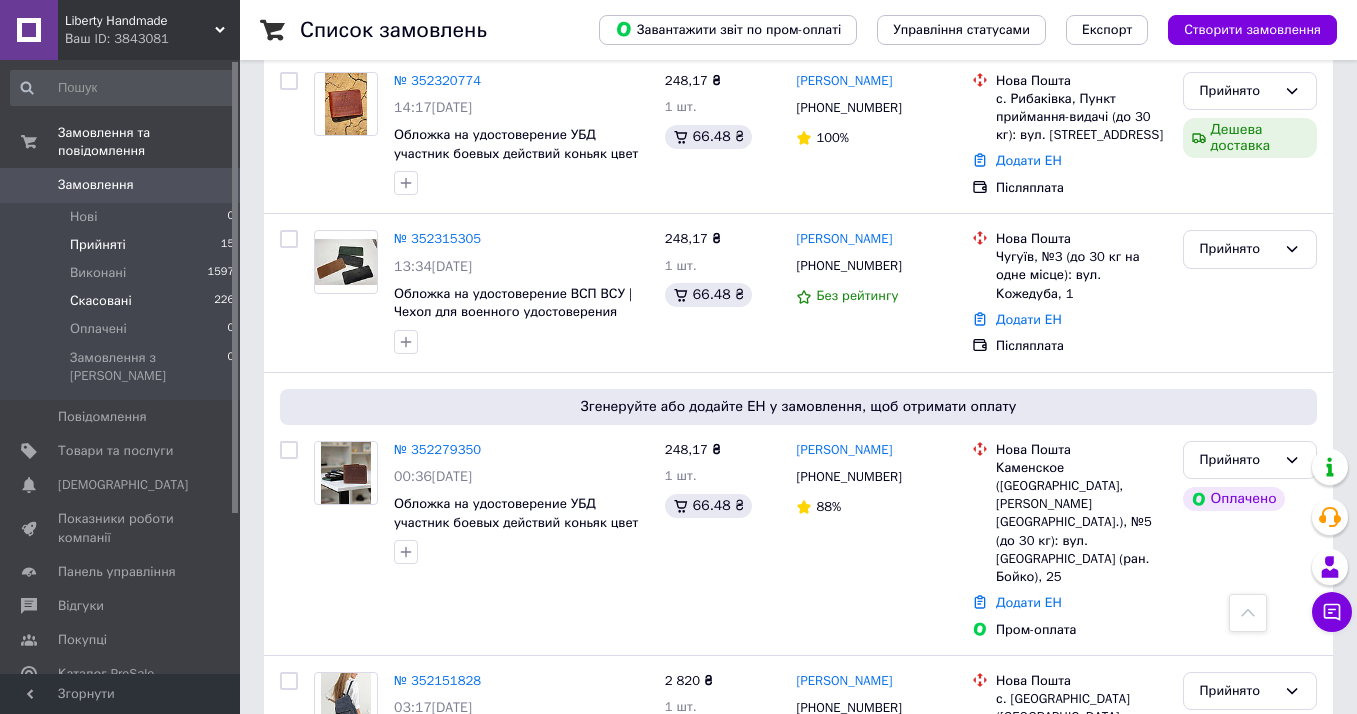 click on "Скасовані" at bounding box center (101, 301) 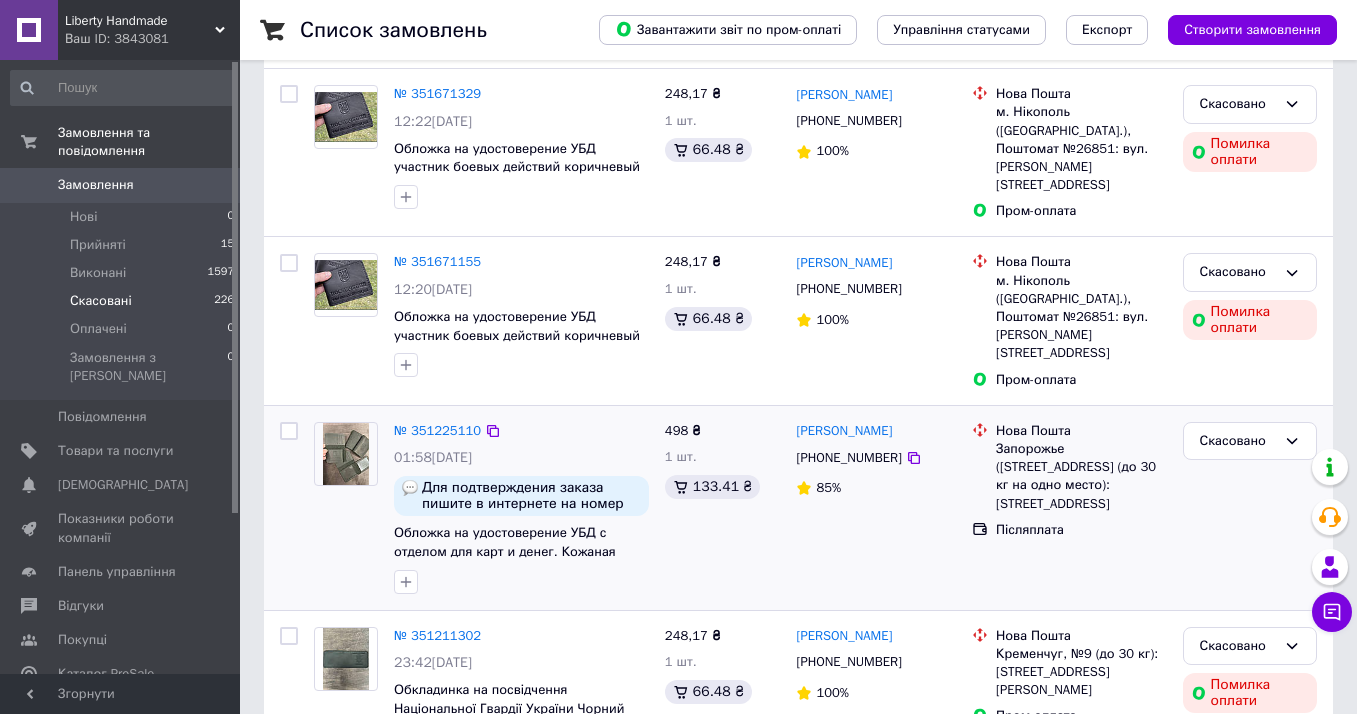 scroll, scrollTop: 223, scrollLeft: 0, axis: vertical 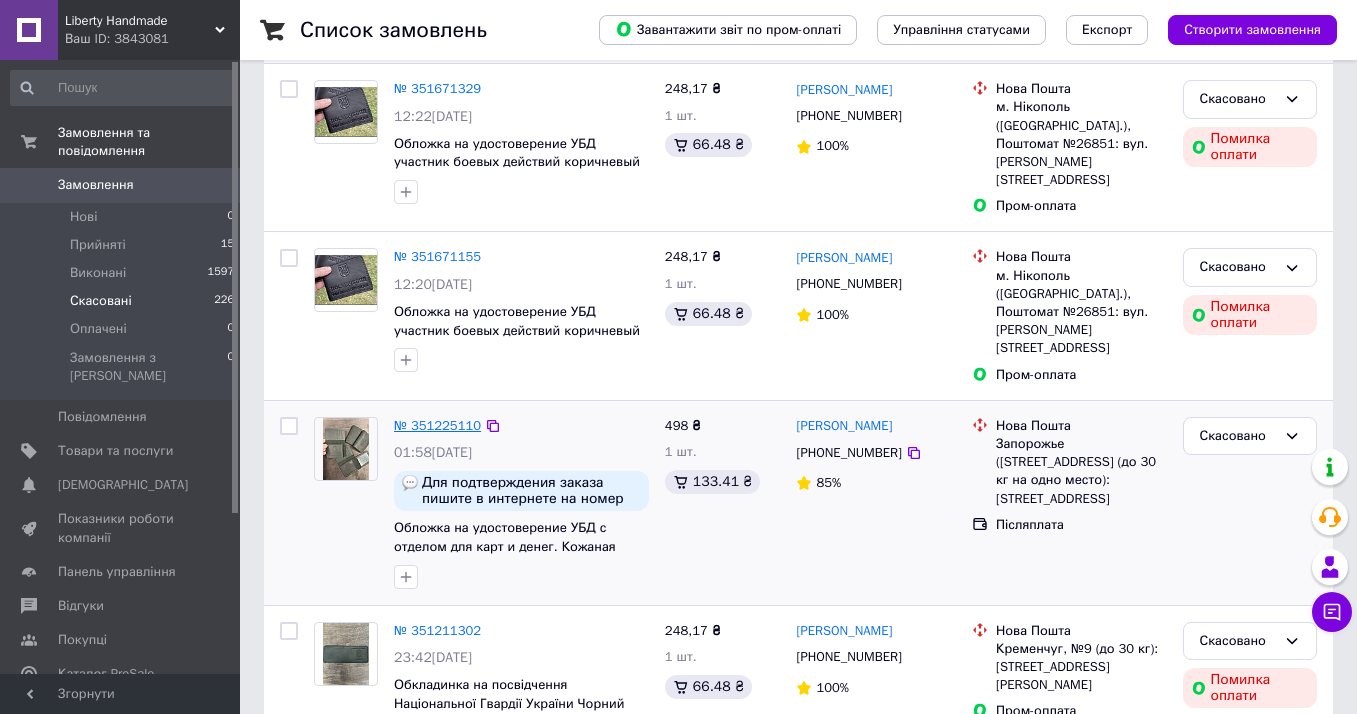 click on "№ 351225110" at bounding box center (437, 425) 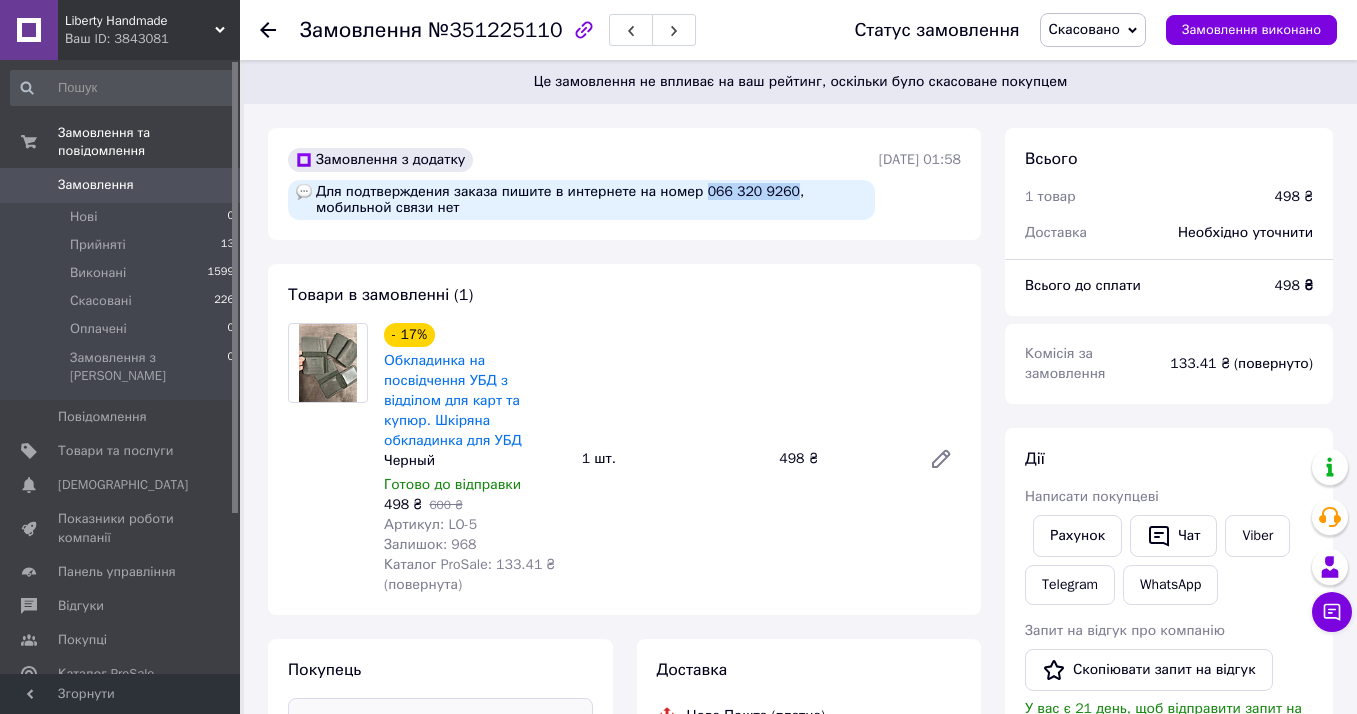 drag, startPoint x: 710, startPoint y: 190, endPoint x: 803, endPoint y: 193, distance: 93.04838 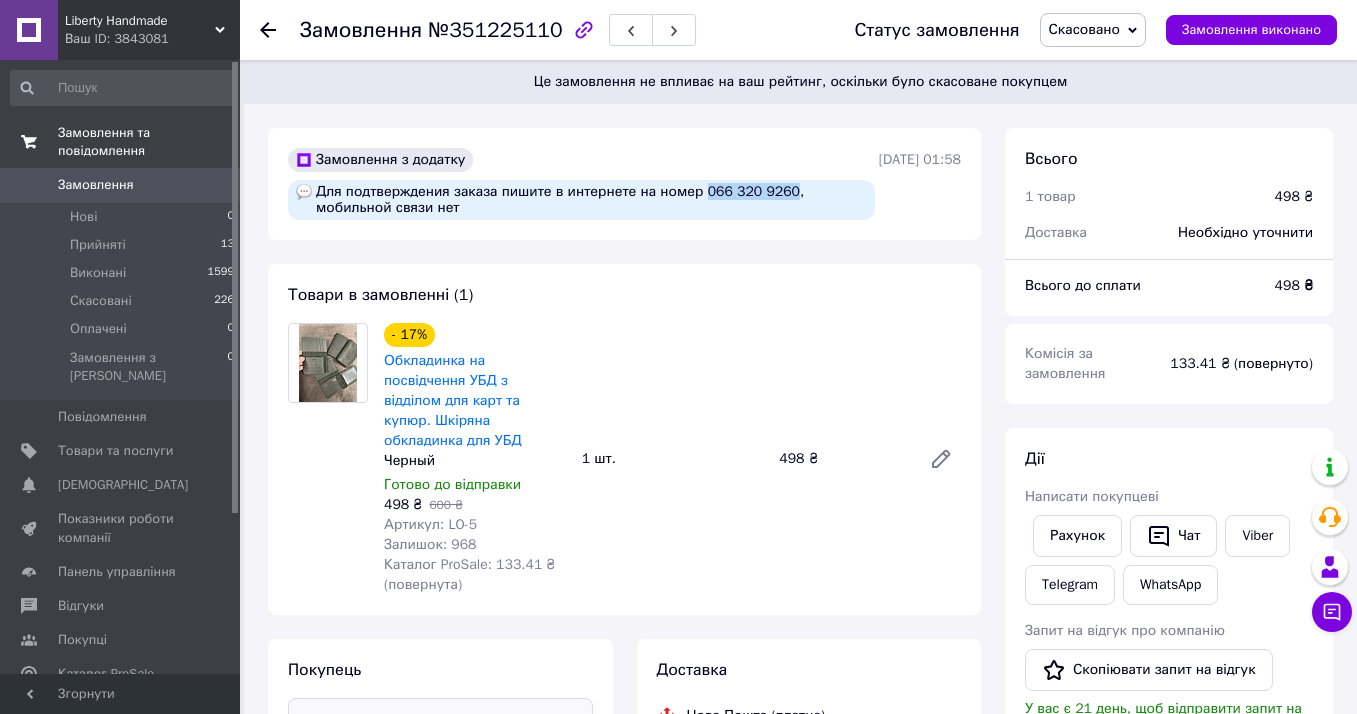 click on "Замовлення та повідомлення" at bounding box center [149, 142] 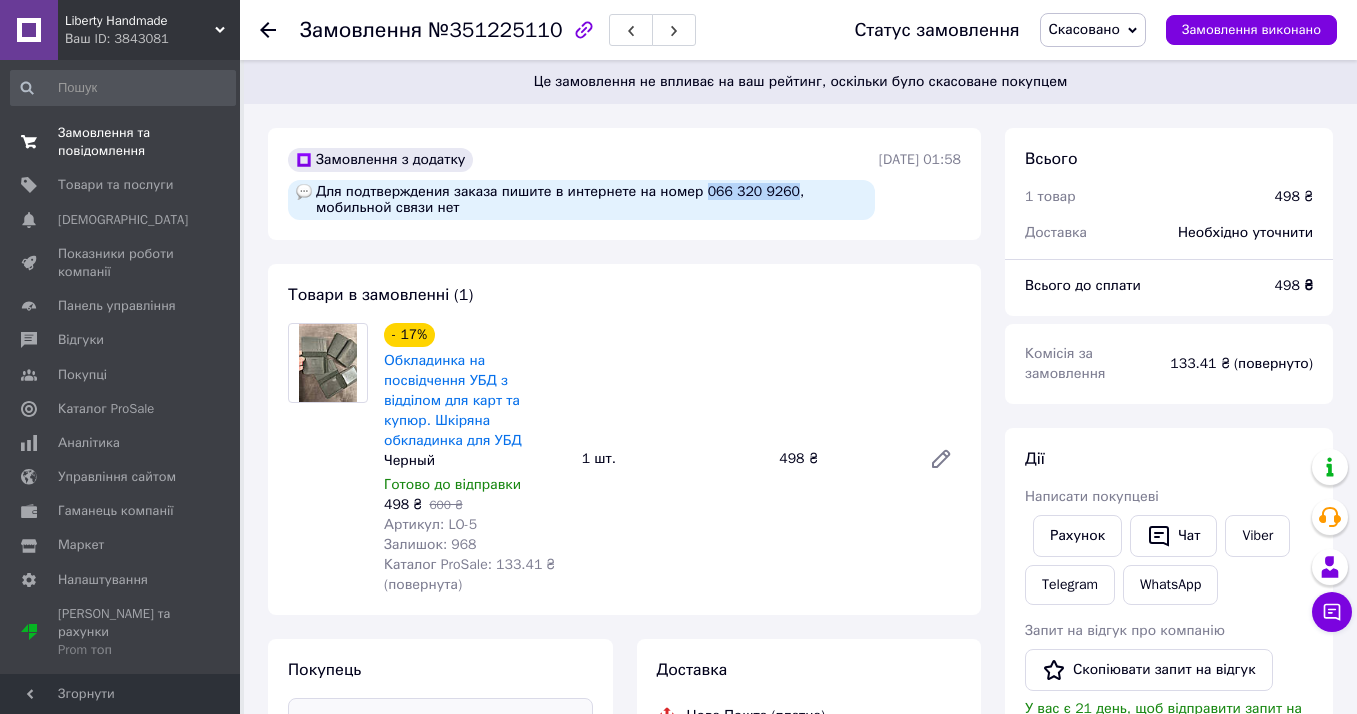 click on "Замовлення та повідомлення" at bounding box center (121, 142) 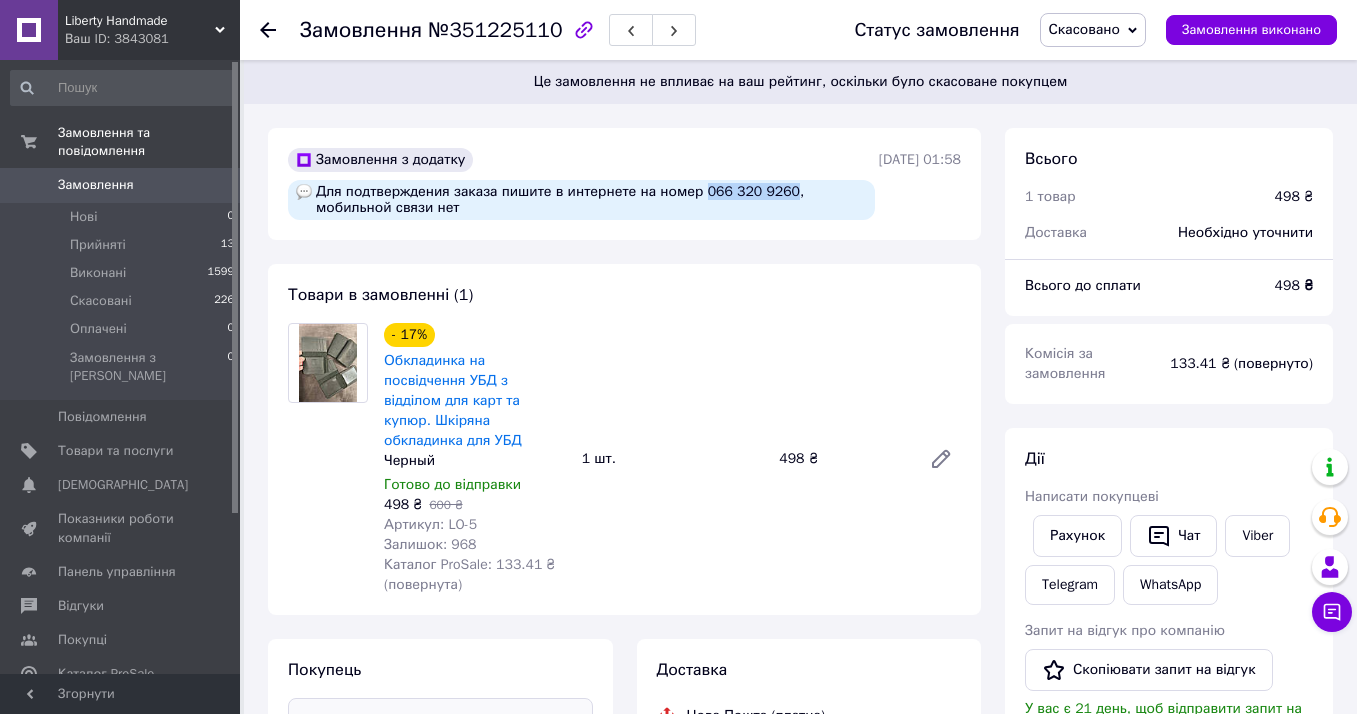 click on "Замовлення" at bounding box center (96, 185) 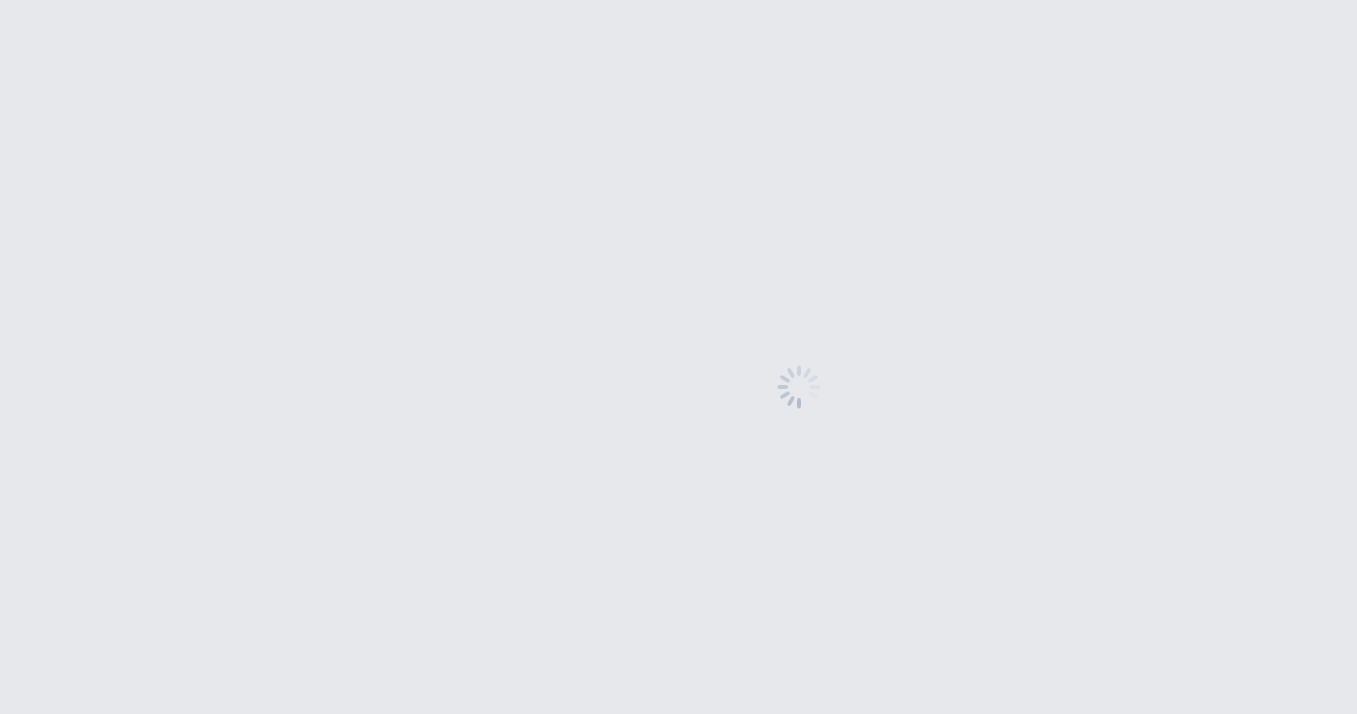 scroll, scrollTop: 0, scrollLeft: 0, axis: both 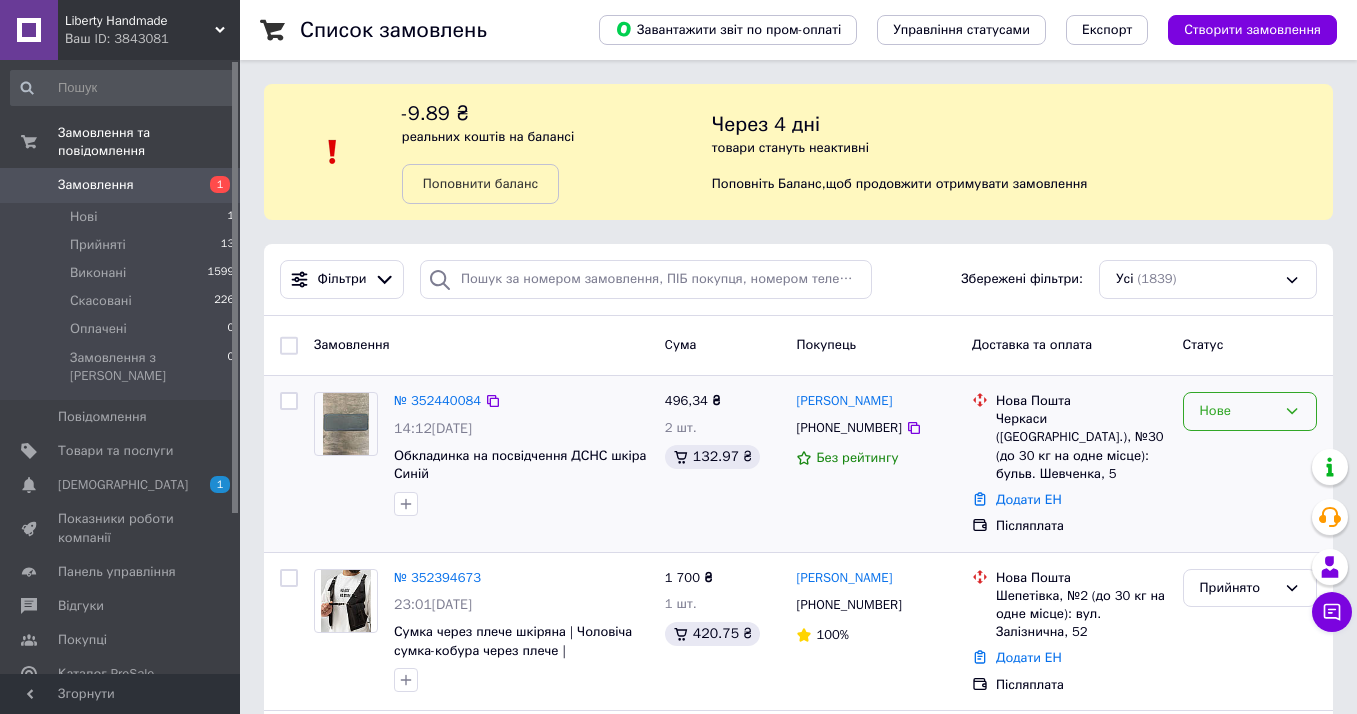 click on "Нове" at bounding box center [1238, 411] 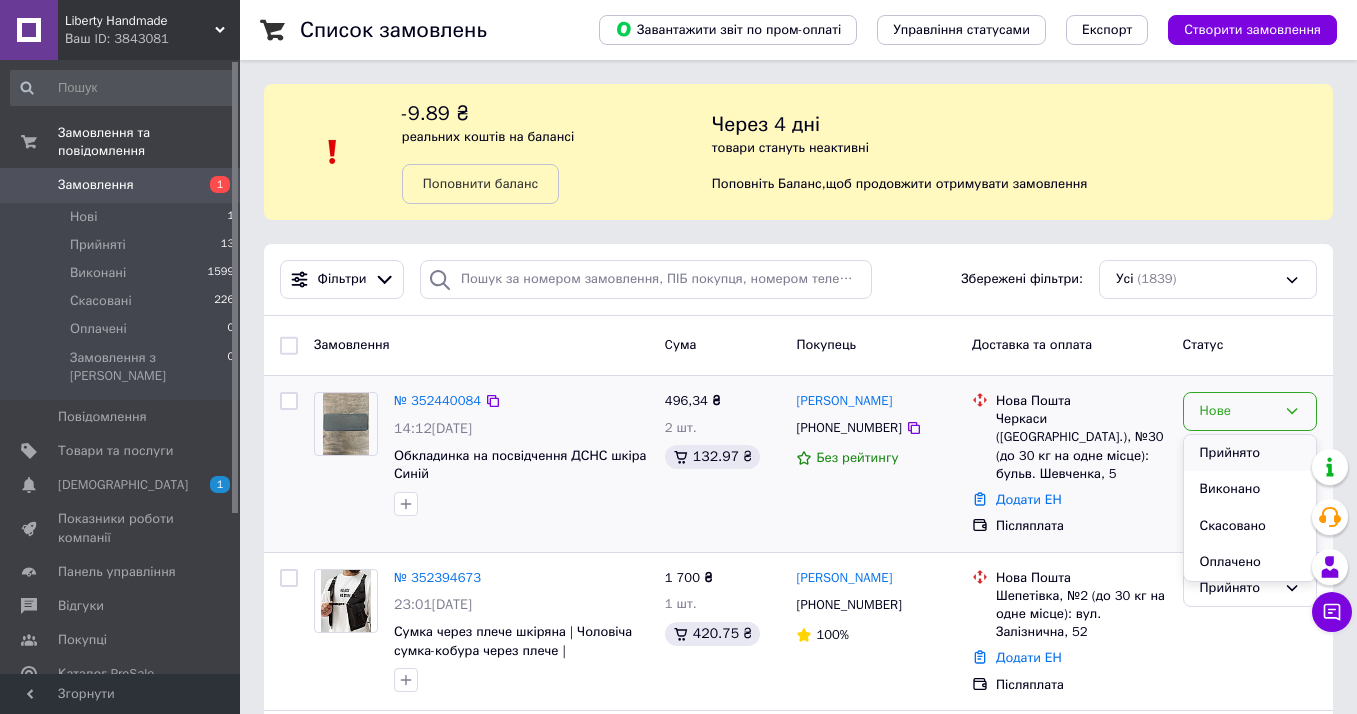 click on "Прийнято" at bounding box center [1250, 453] 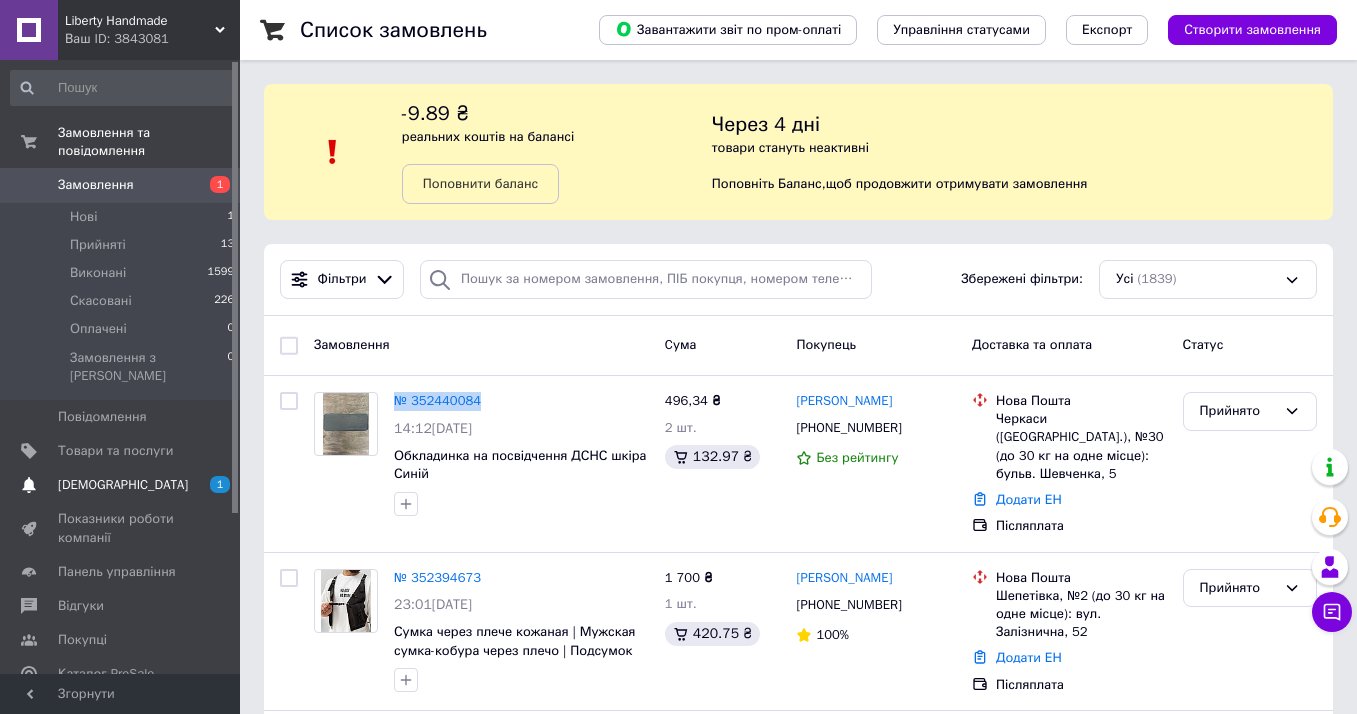 click on "[DEMOGRAPHIC_DATA]" at bounding box center [123, 485] 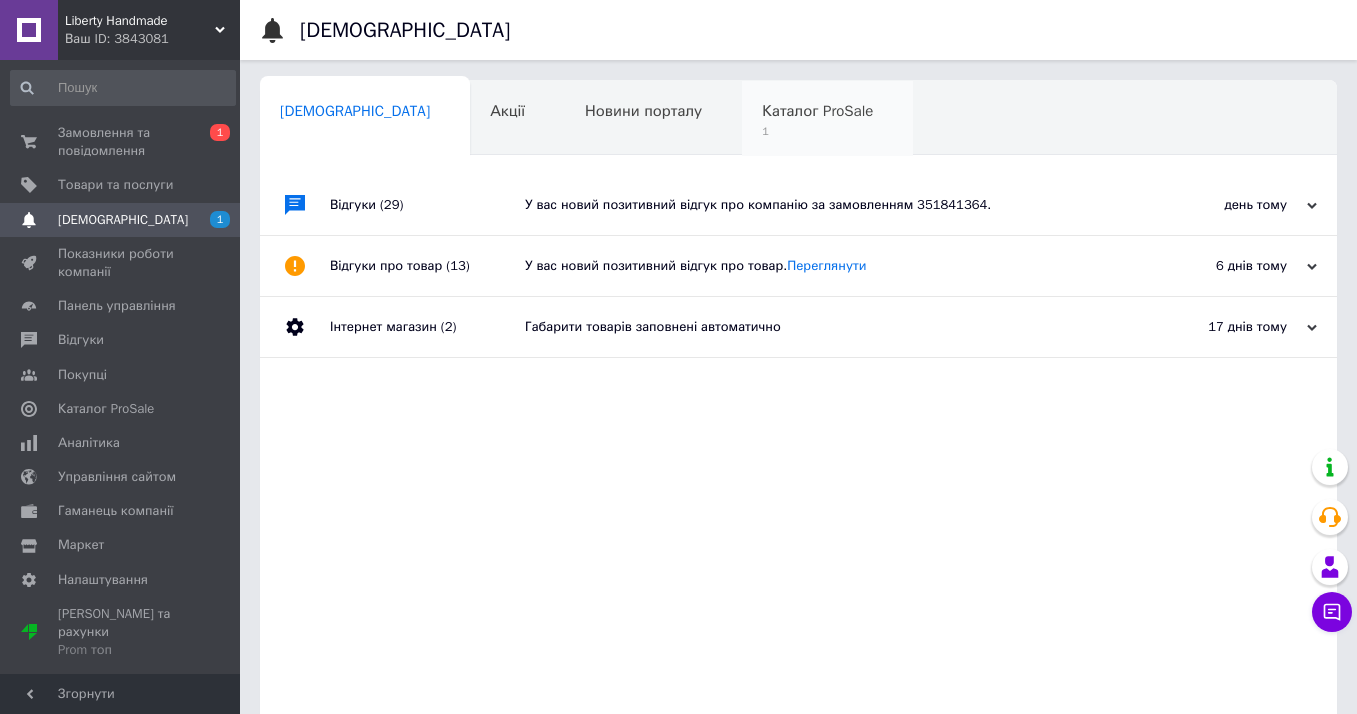 click on "Каталог ProSale" at bounding box center (817, 111) 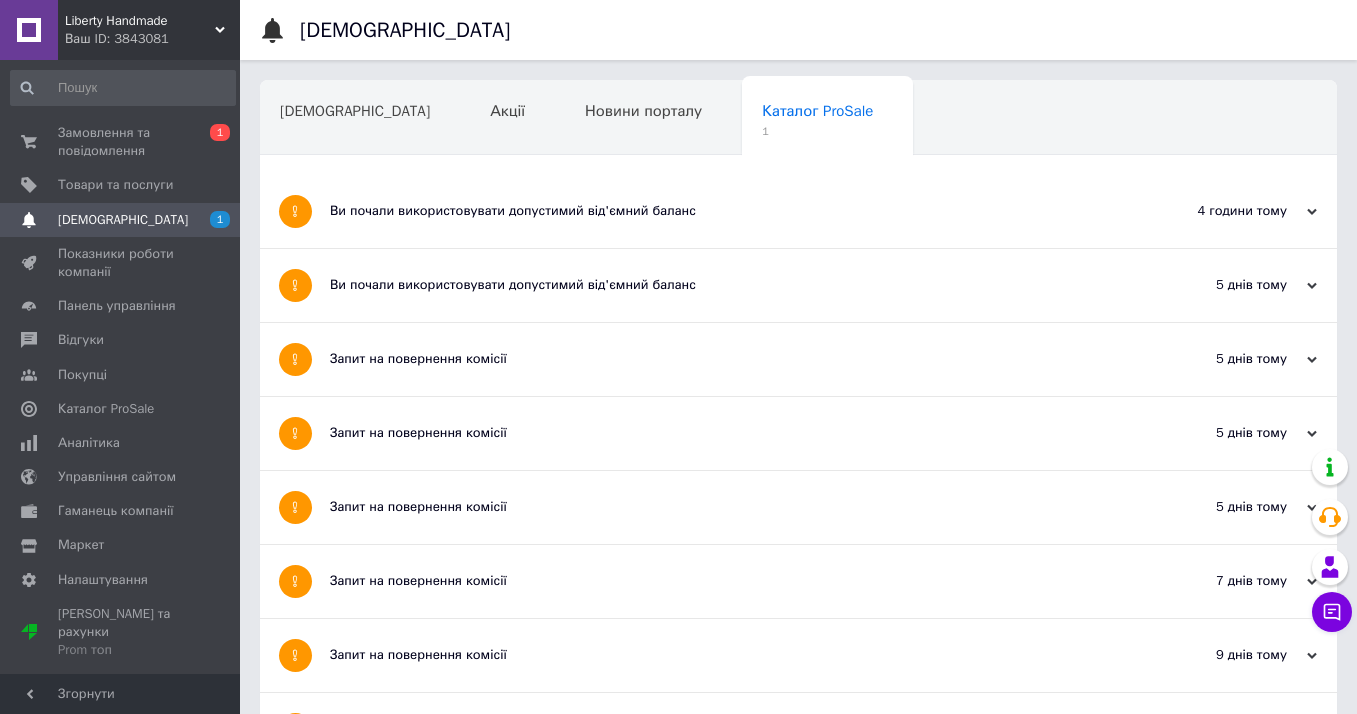 click on "Ви почали використовувати допустимий від'ємний баланс" at bounding box center (723, 211) 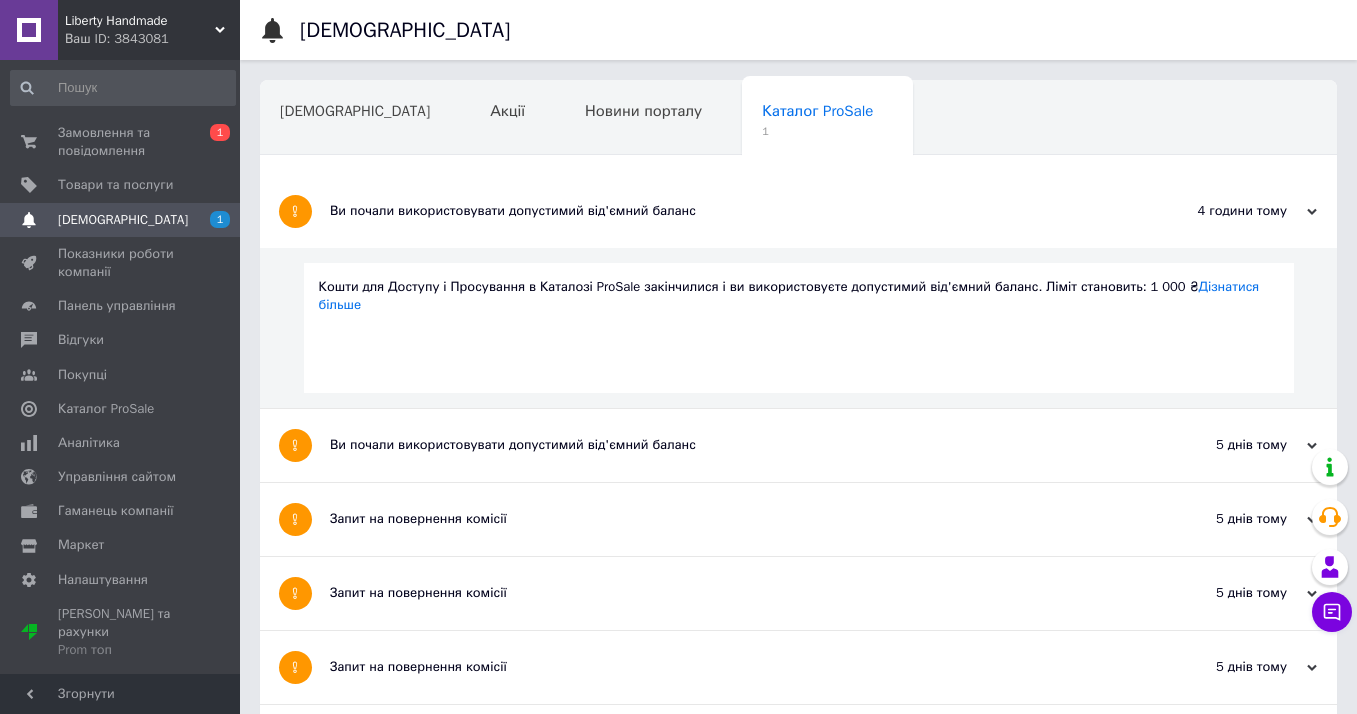 click on "Ви почали використовувати допустимий від'ємний баланс" at bounding box center [723, 211] 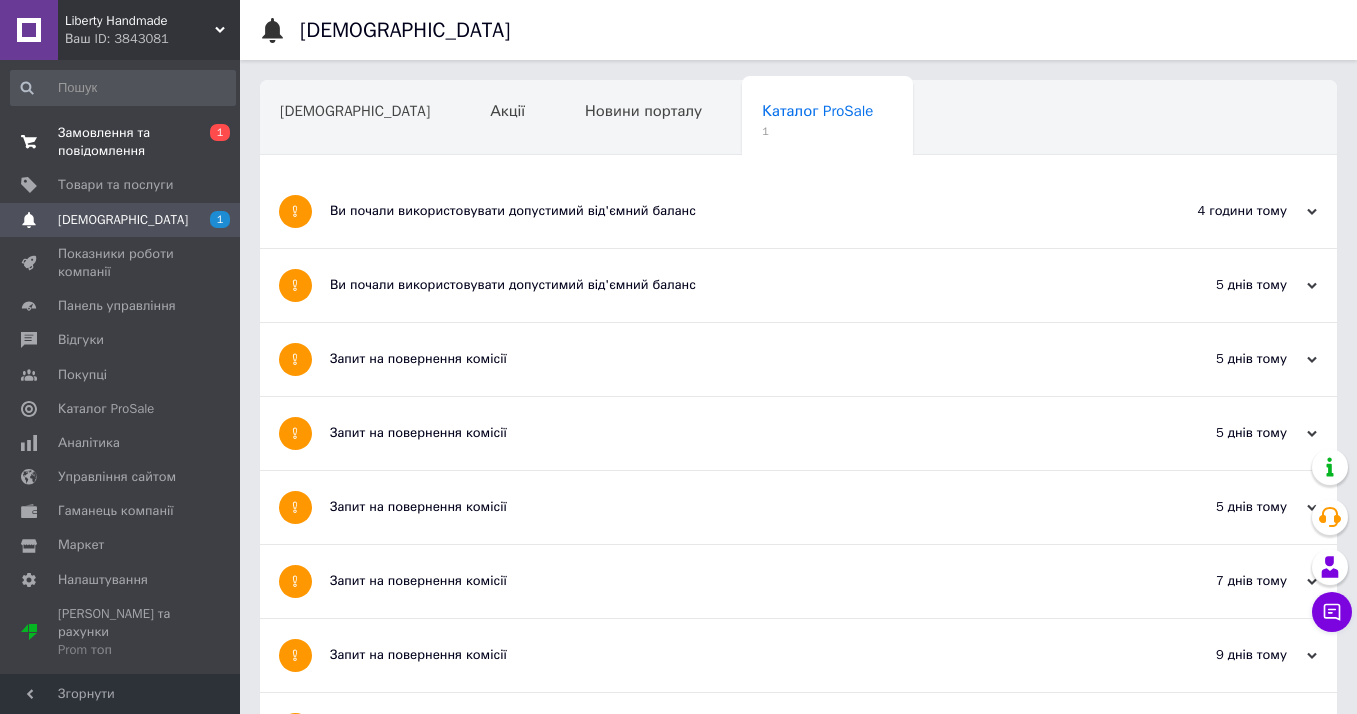 click on "Замовлення та повідомлення" at bounding box center (121, 142) 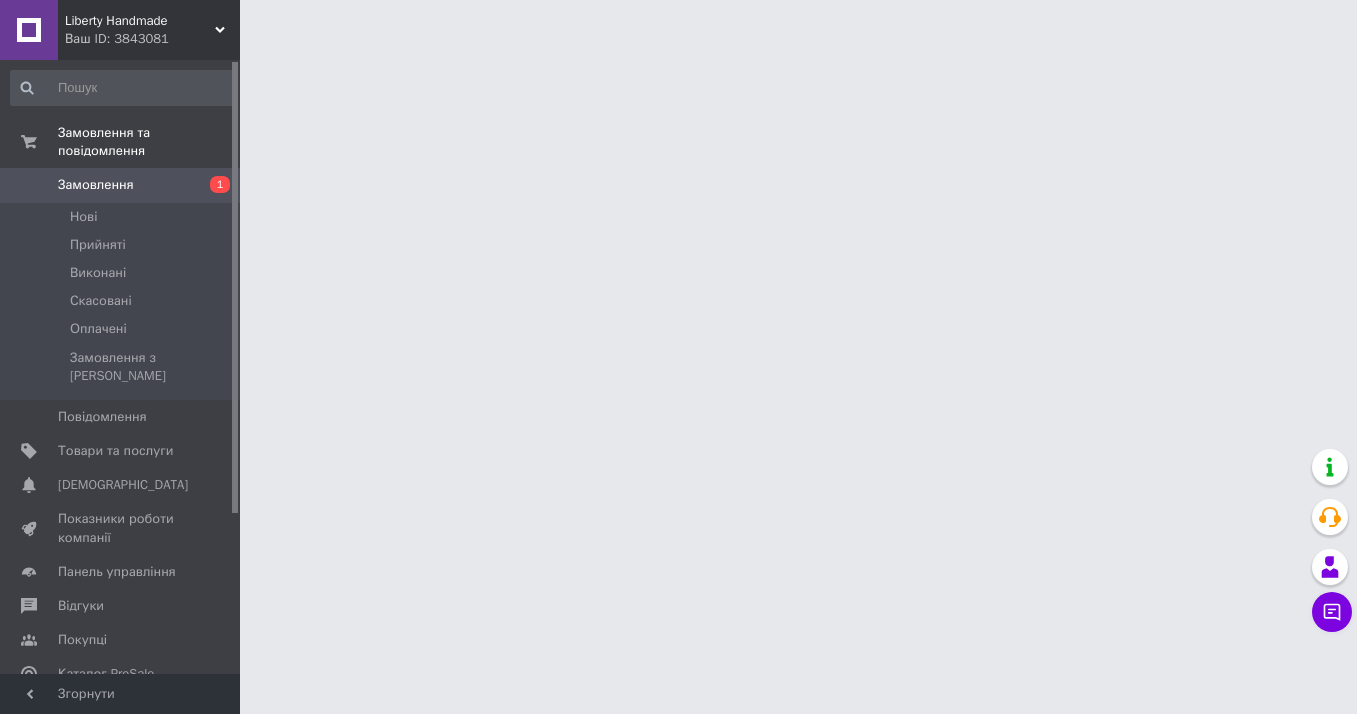 scroll, scrollTop: 0, scrollLeft: 0, axis: both 